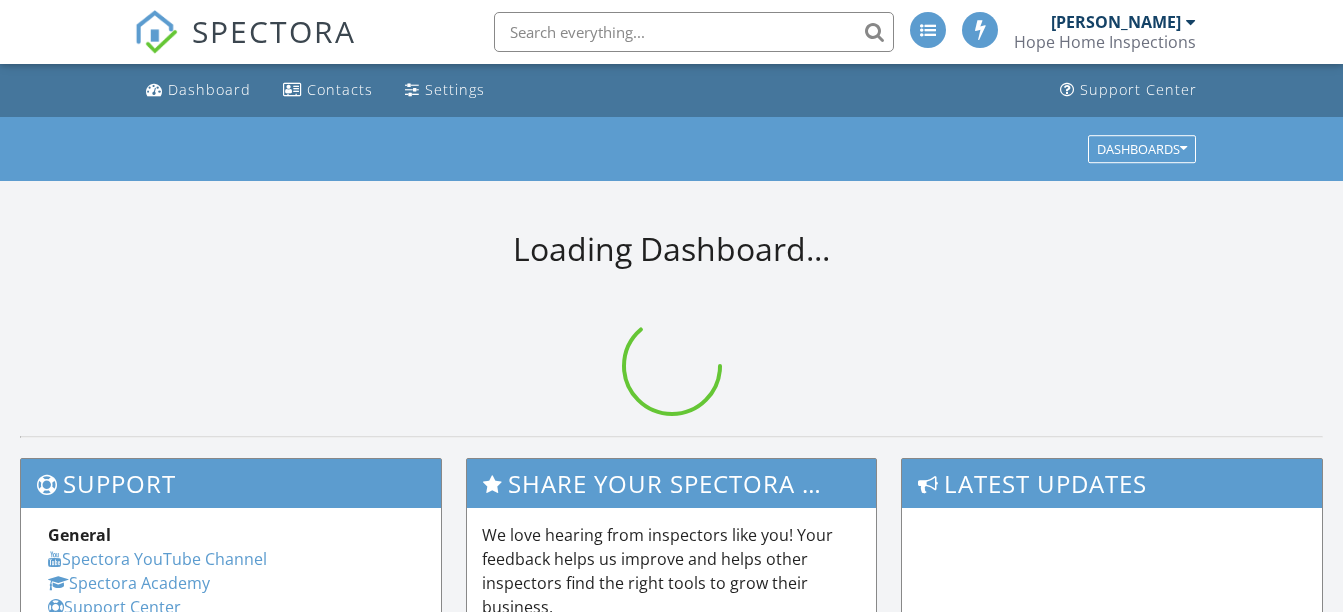 scroll, scrollTop: 0, scrollLeft: 0, axis: both 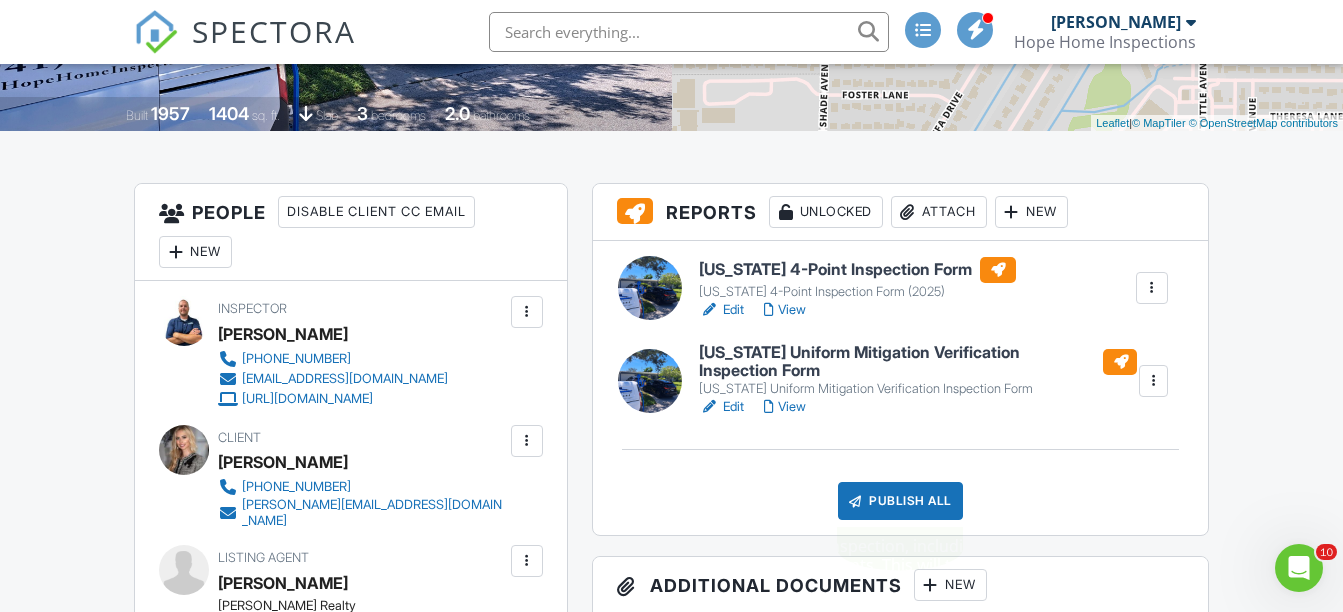 click on "Publish All" at bounding box center (900, 501) 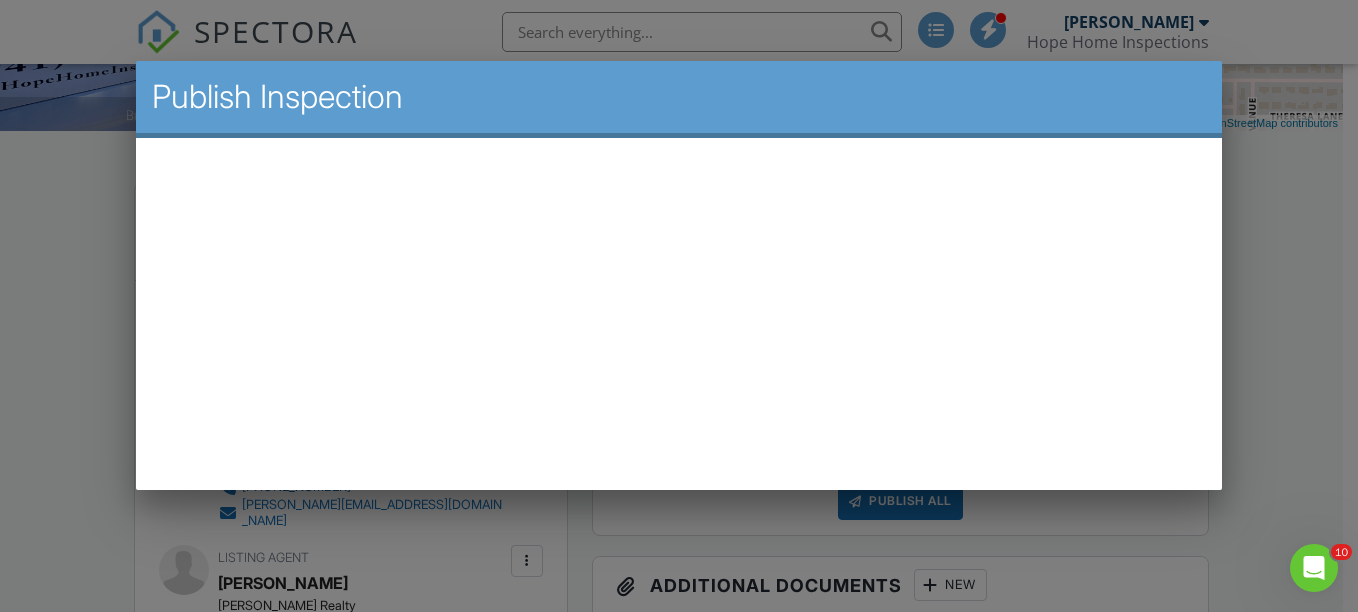 scroll, scrollTop: 0, scrollLeft: 0, axis: both 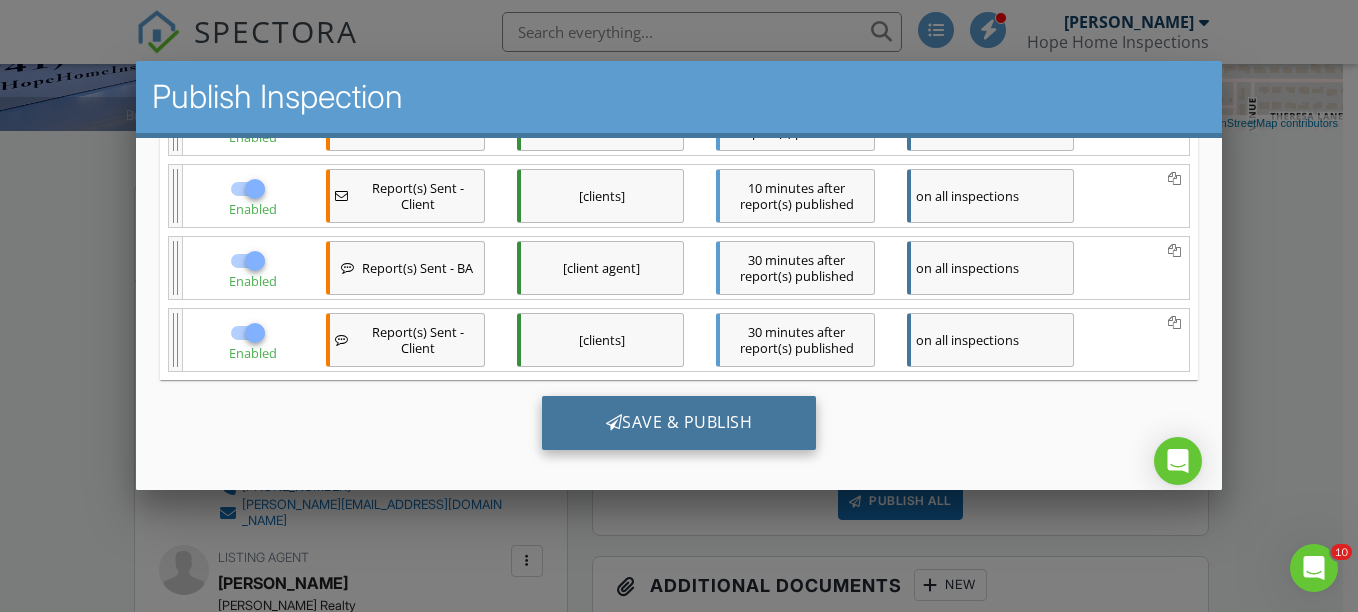 click on "Save & Publish" at bounding box center (678, 423) 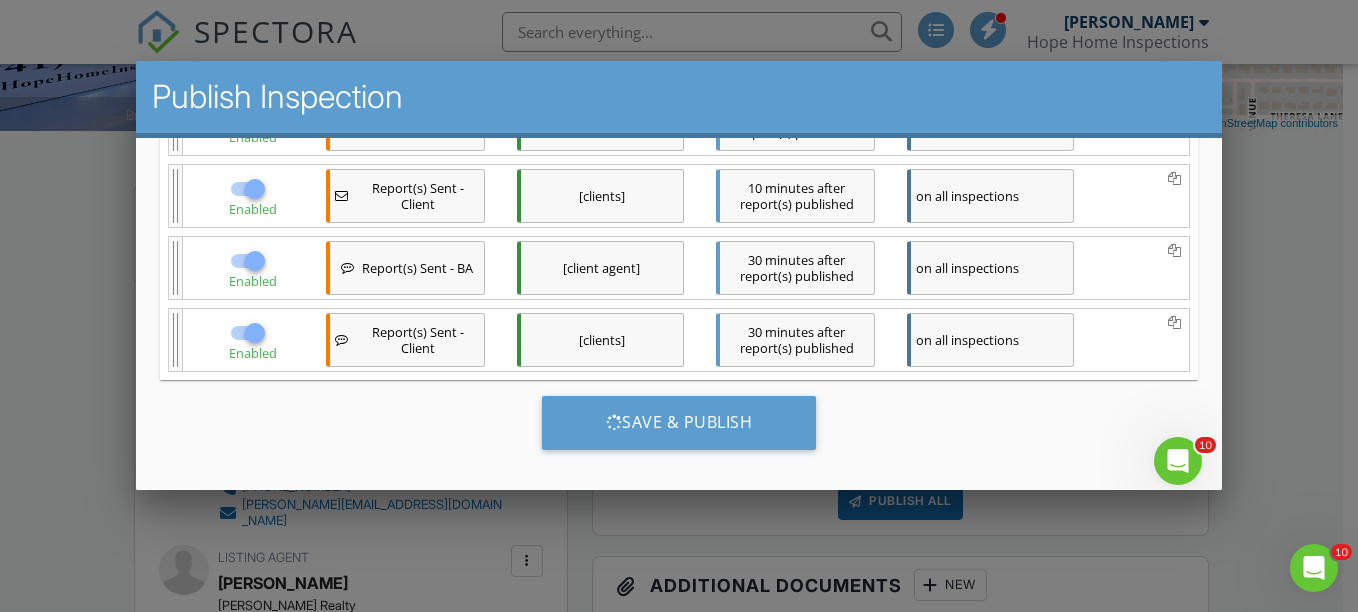 scroll, scrollTop: 0, scrollLeft: 0, axis: both 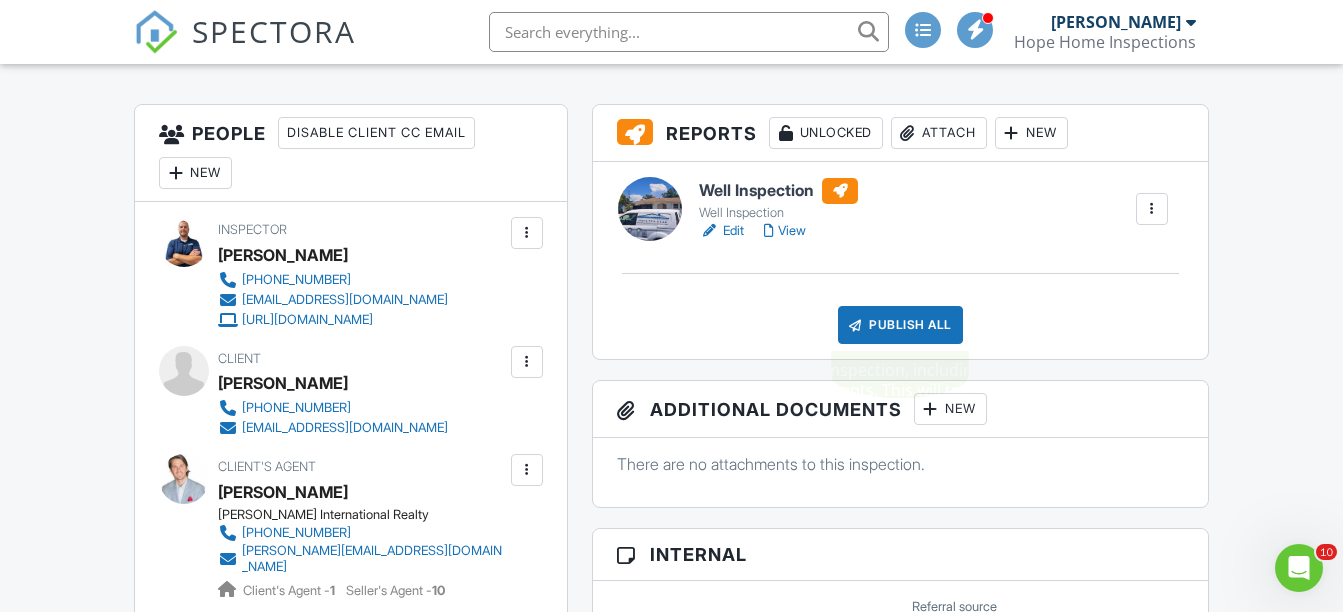 click on "Publish All" at bounding box center (900, 325) 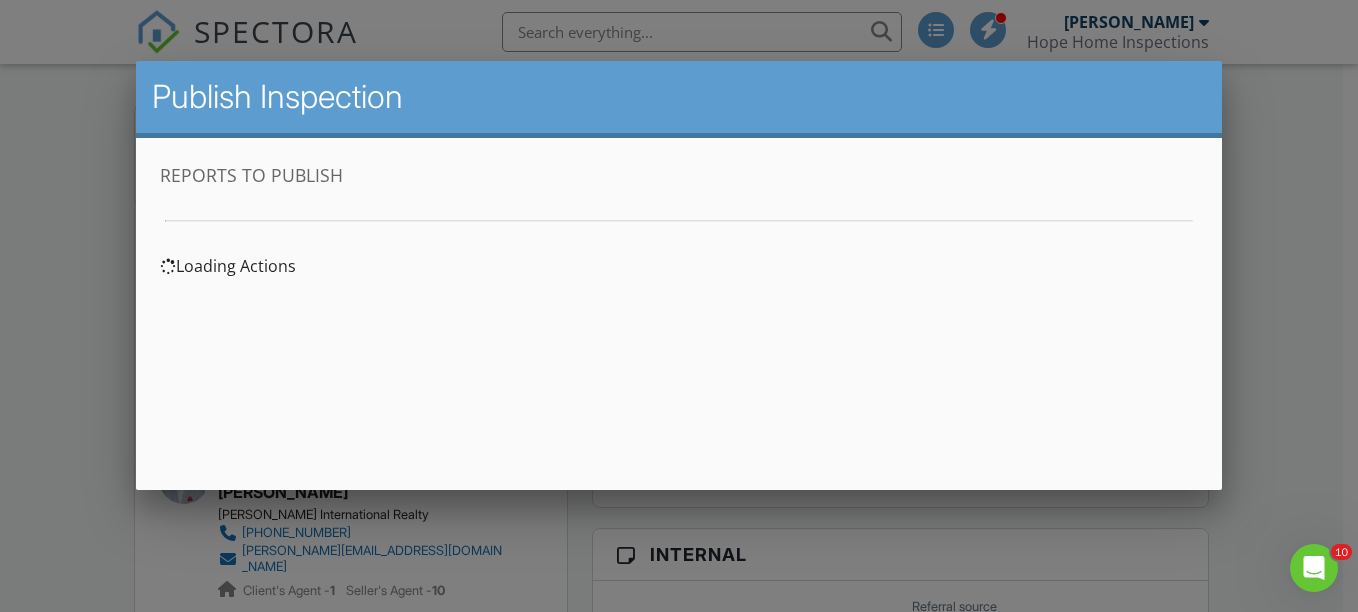 scroll, scrollTop: 0, scrollLeft: 0, axis: both 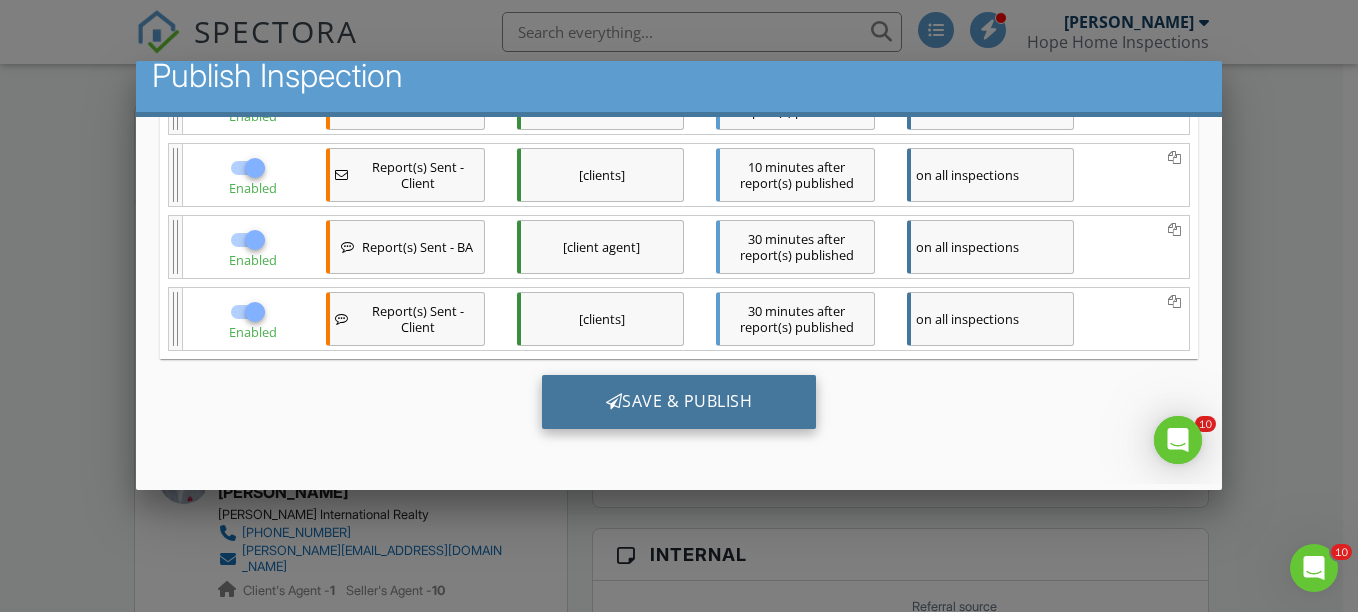 click on "Save & Publish" at bounding box center [678, 402] 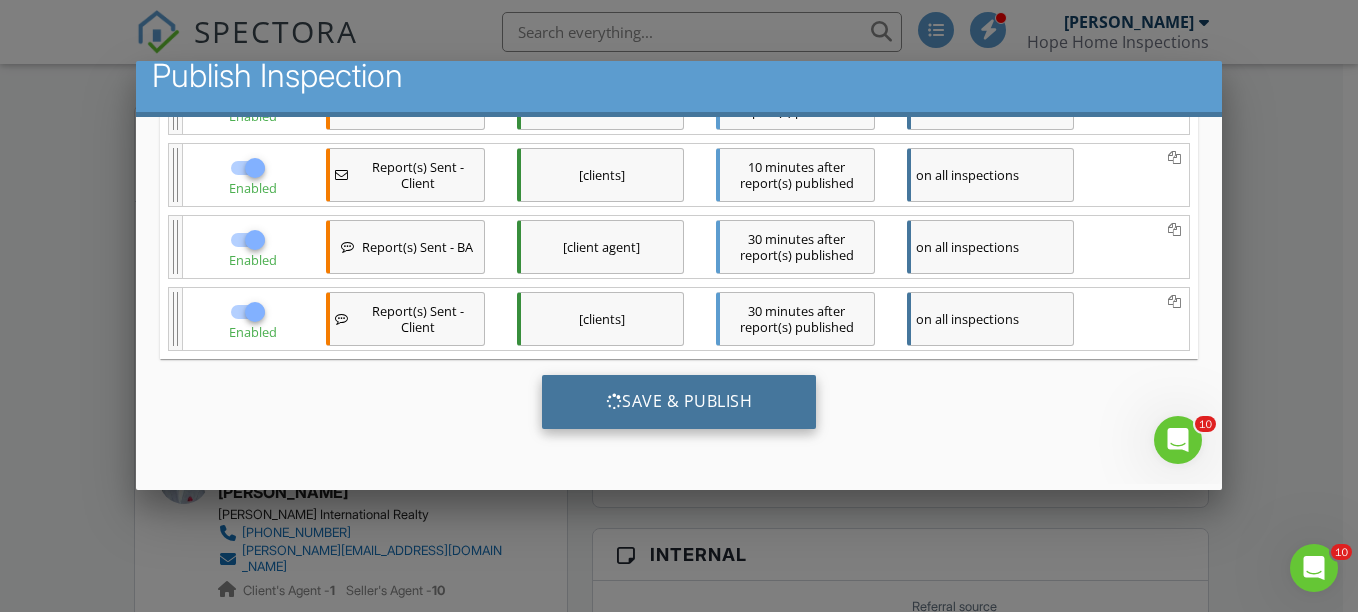 scroll, scrollTop: 0, scrollLeft: 0, axis: both 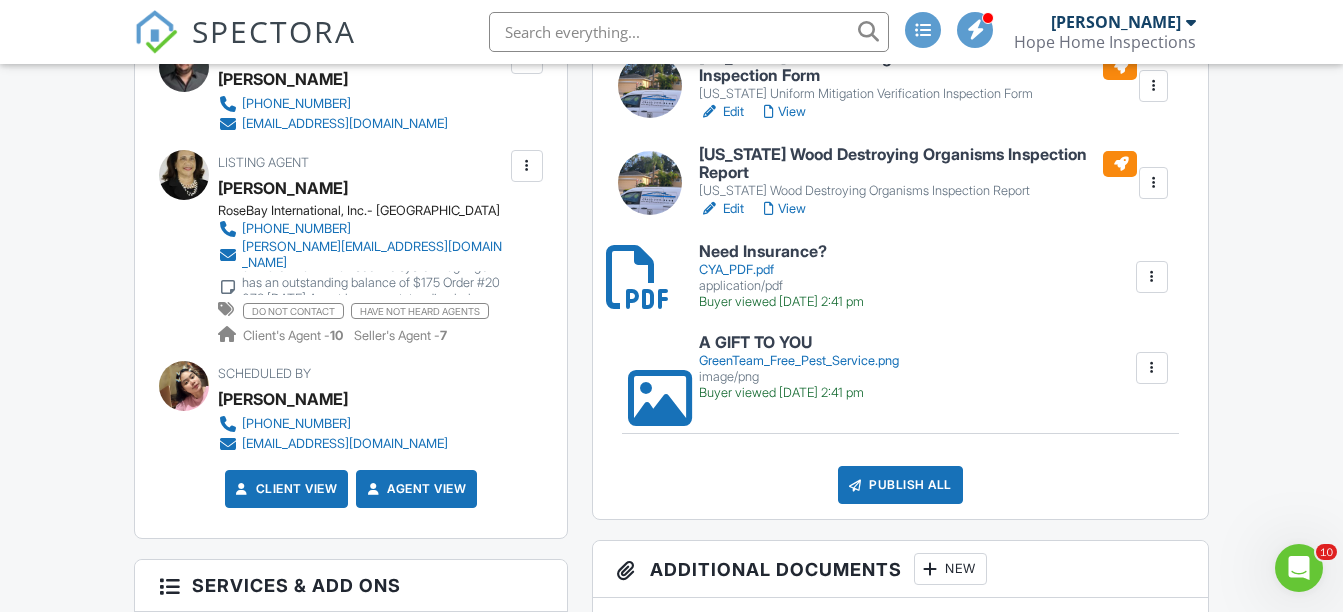 click on "Publish All" at bounding box center (900, 485) 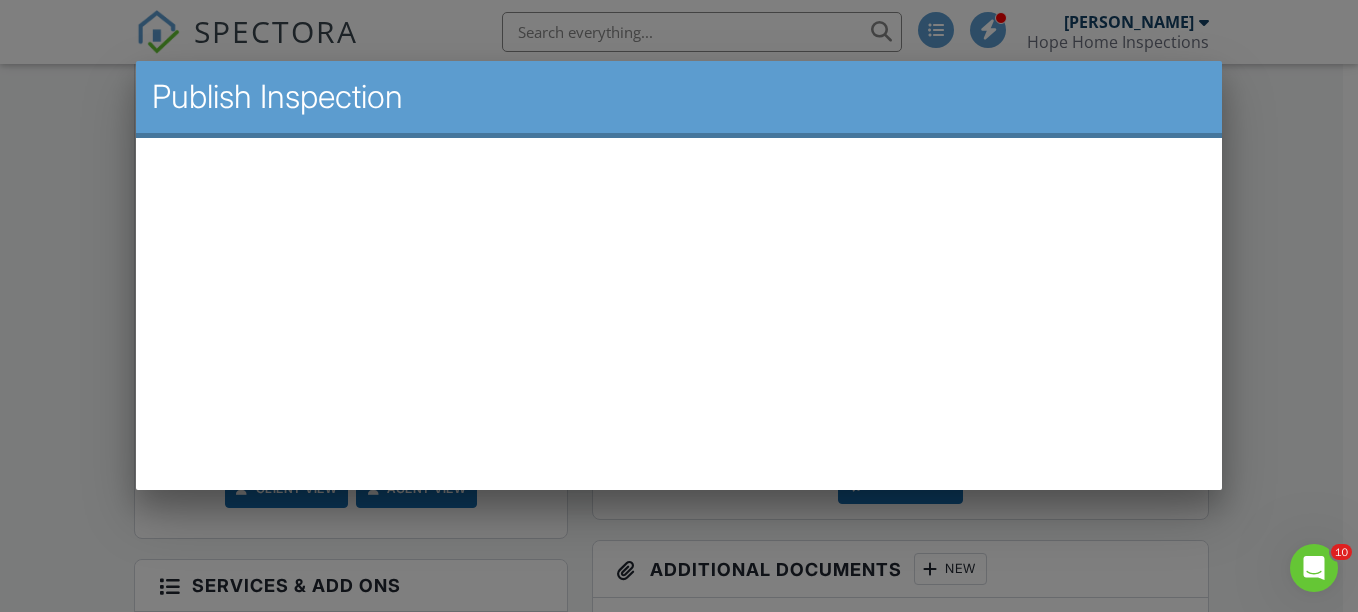 scroll, scrollTop: 0, scrollLeft: 0, axis: both 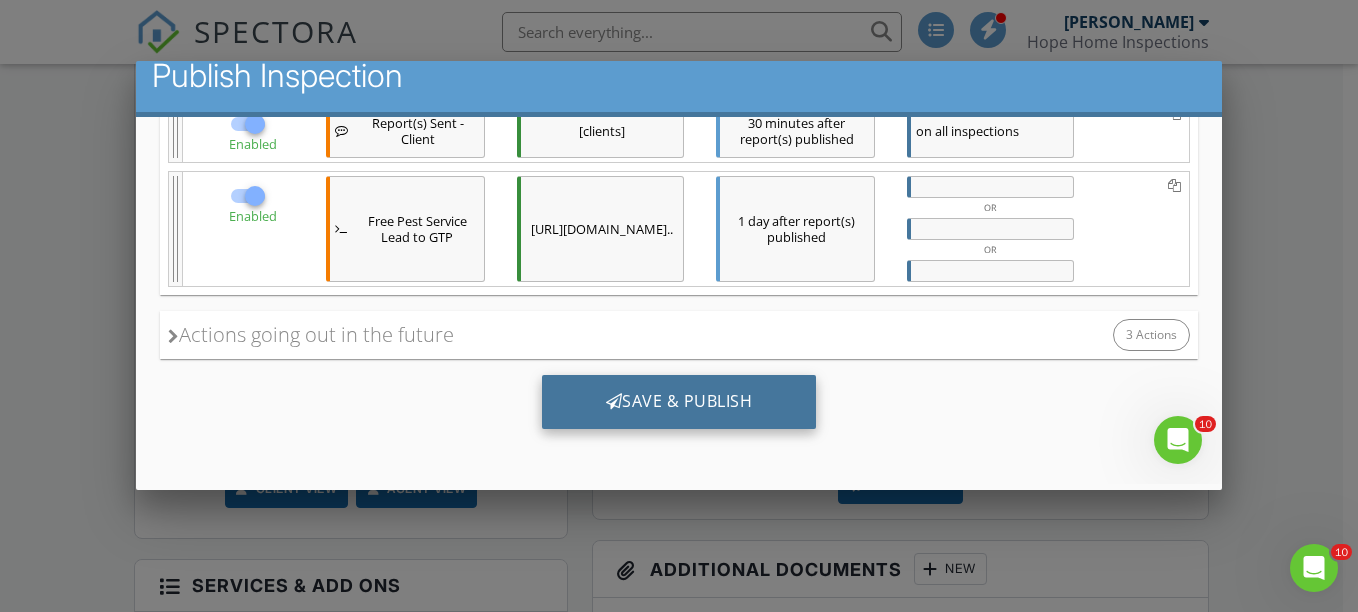 click on "Save & Publish" at bounding box center (678, 402) 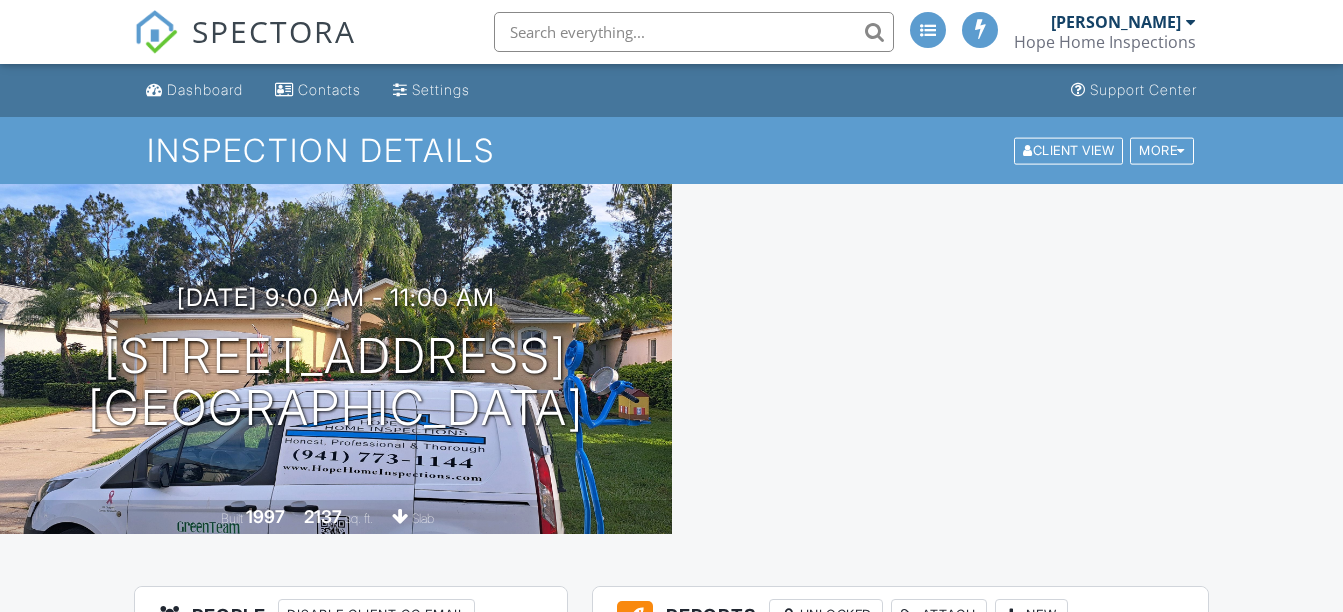 scroll, scrollTop: 0, scrollLeft: 0, axis: both 